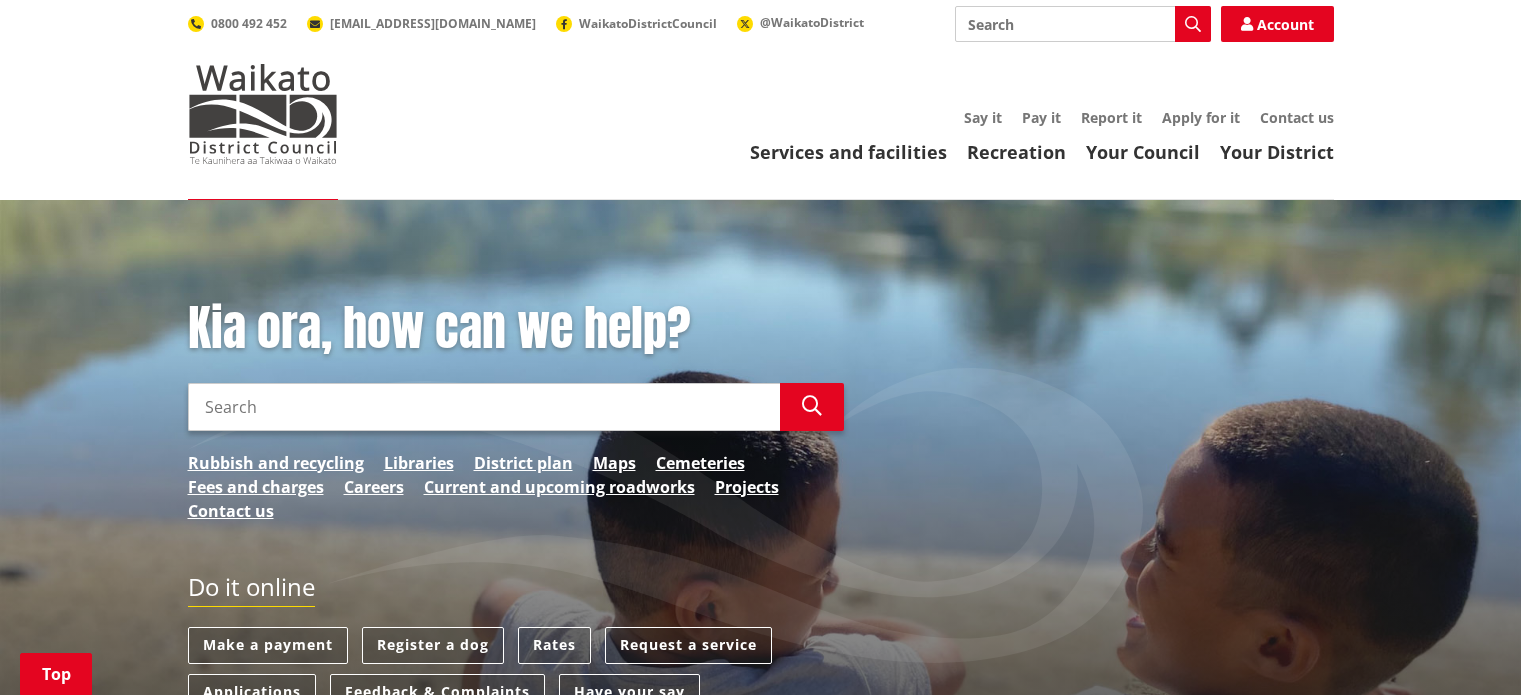 scroll, scrollTop: 232, scrollLeft: 0, axis: vertical 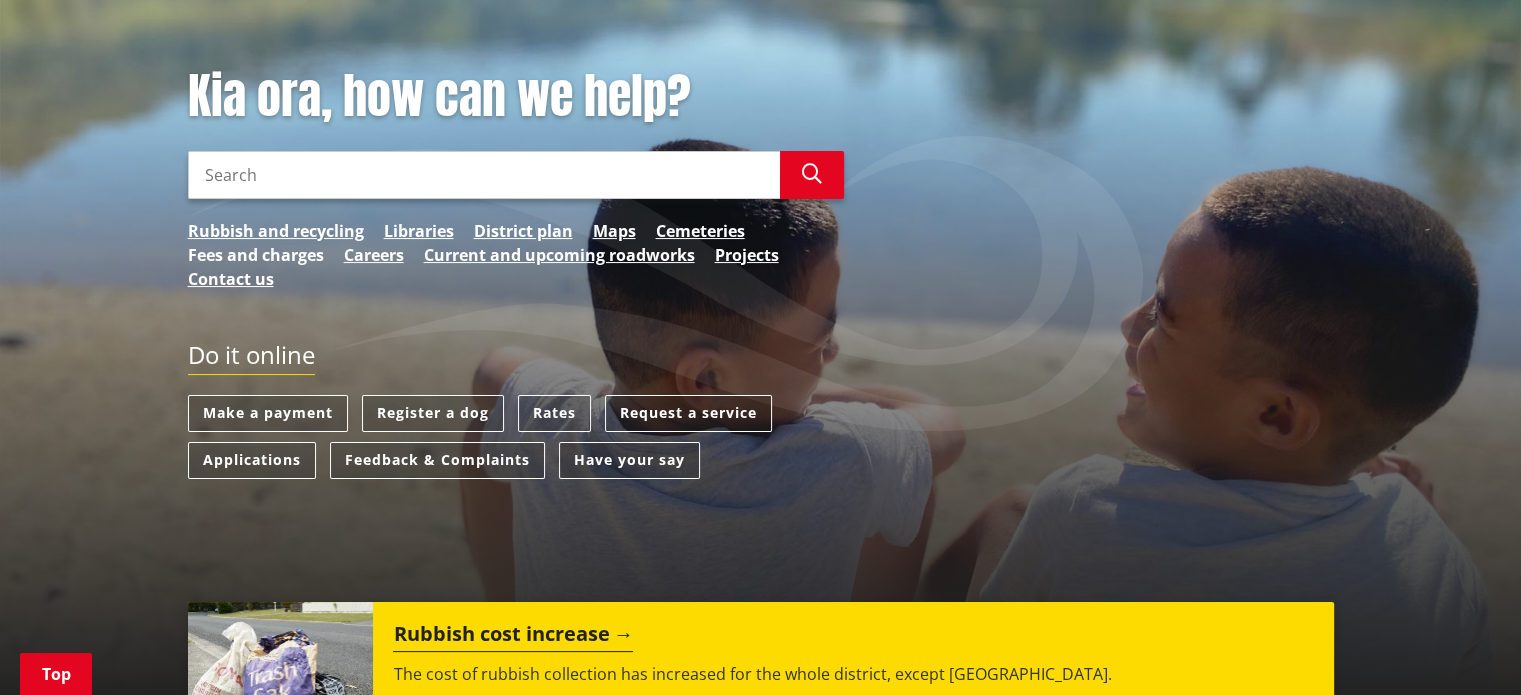 click on "Fees and charges" at bounding box center [256, 255] 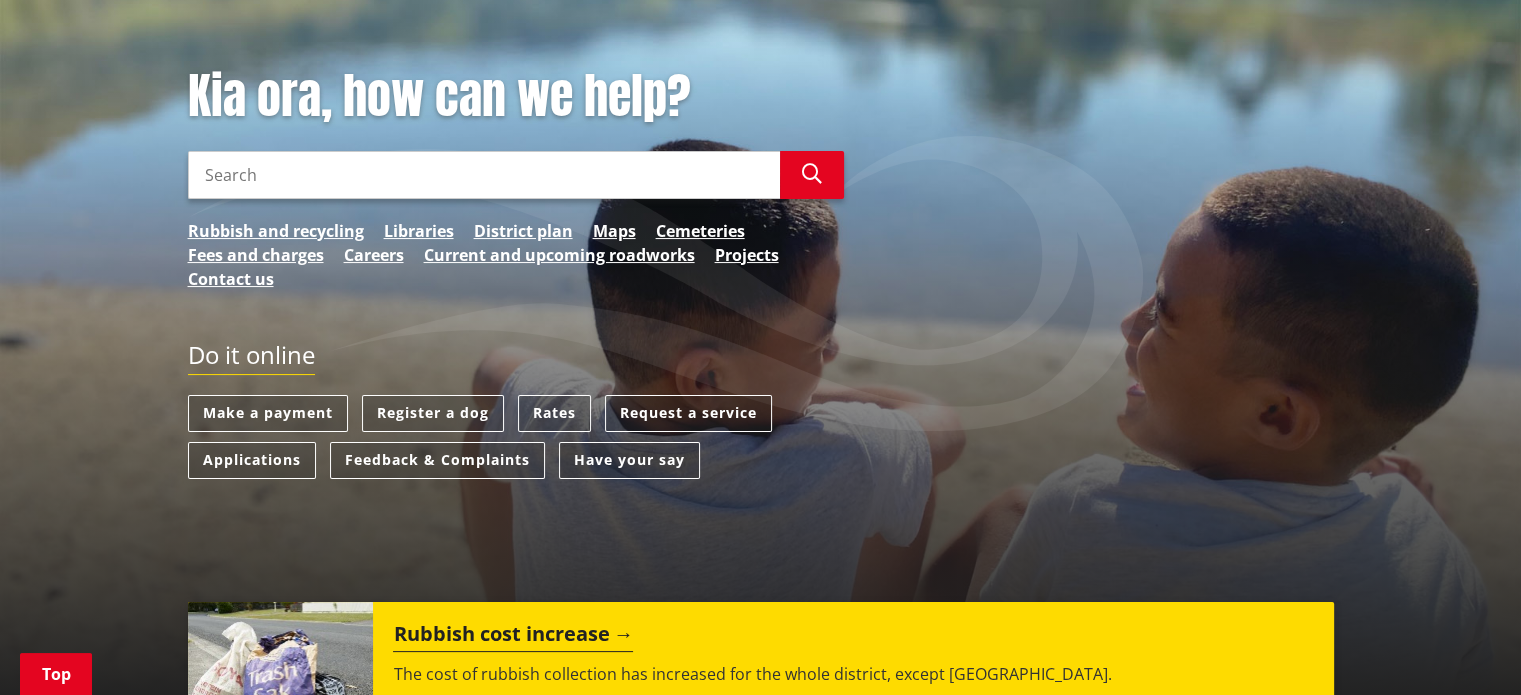 click on "Do it online" at bounding box center [516, 368] 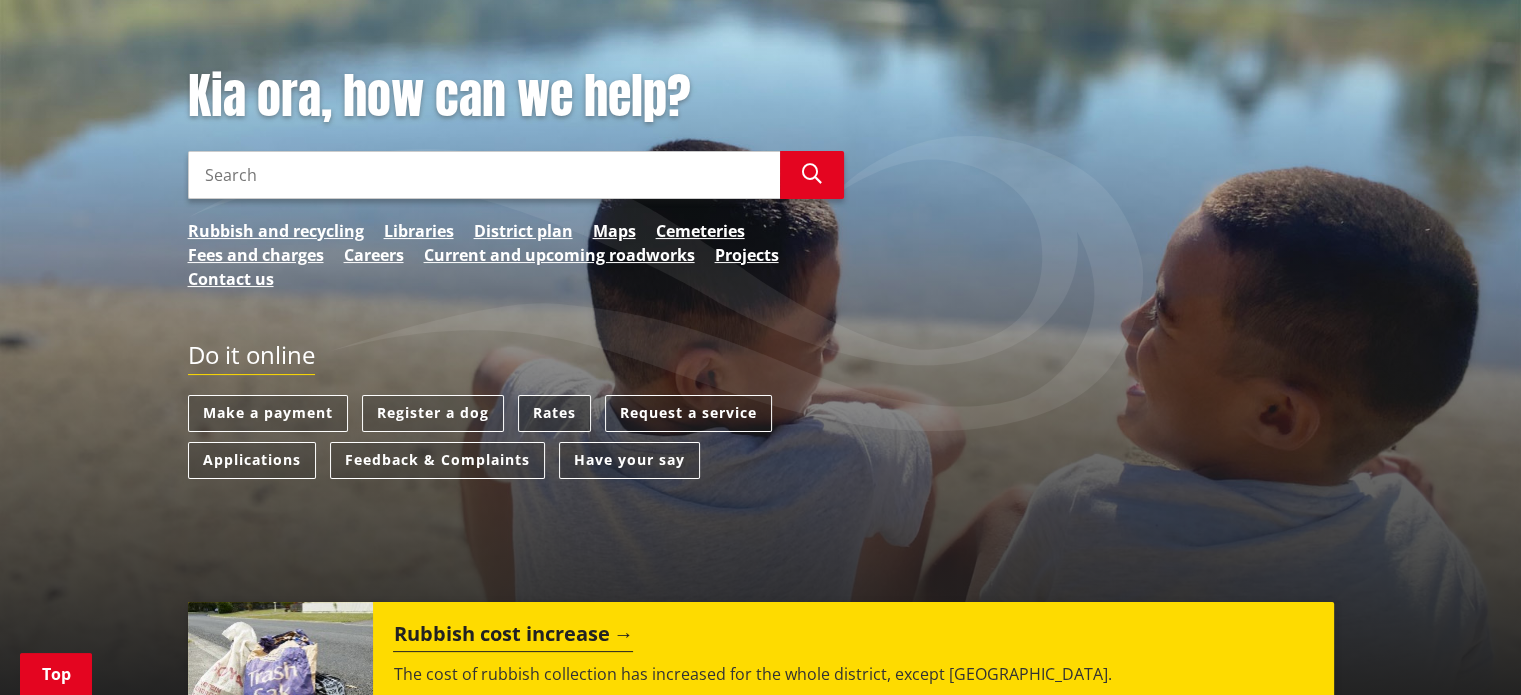 click on "Rates" at bounding box center [554, 413] 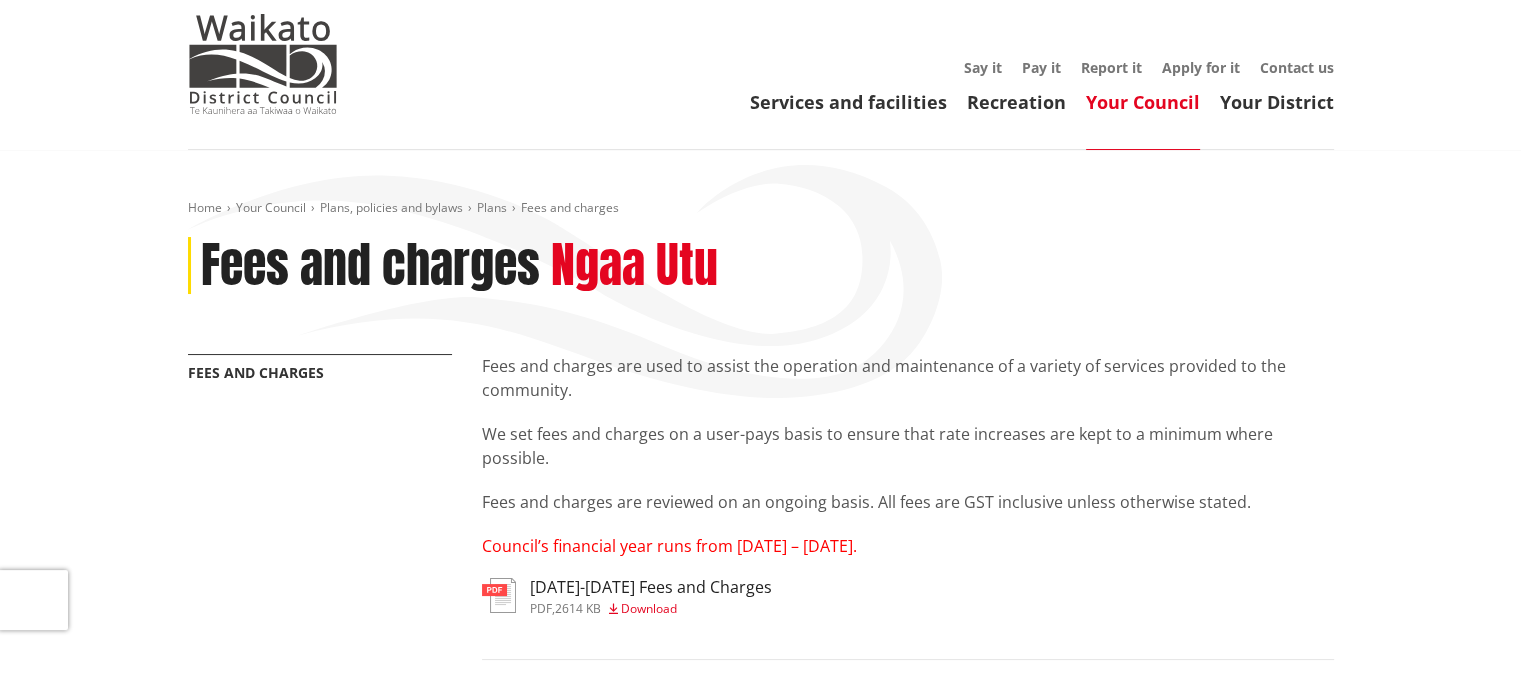scroll, scrollTop: 0, scrollLeft: 0, axis: both 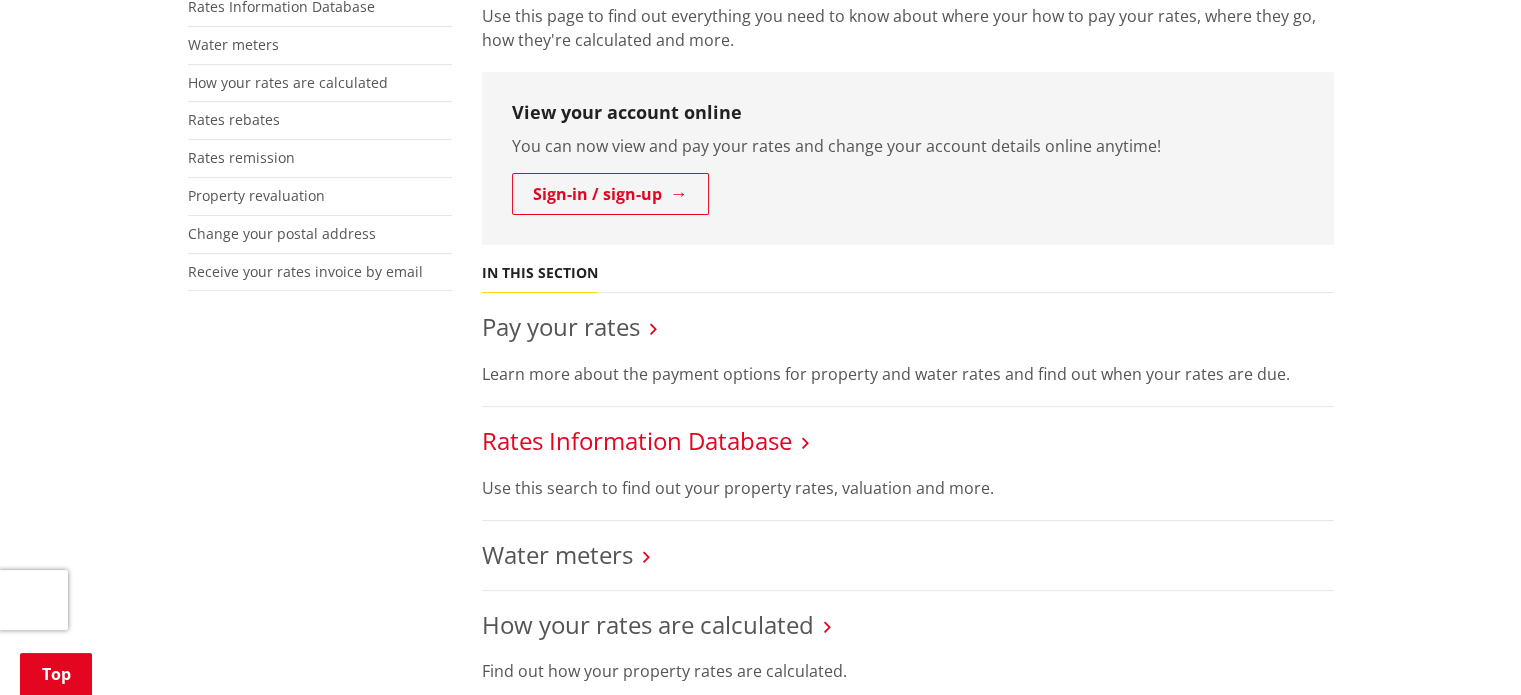 click on "Rates Information Database" at bounding box center [637, 440] 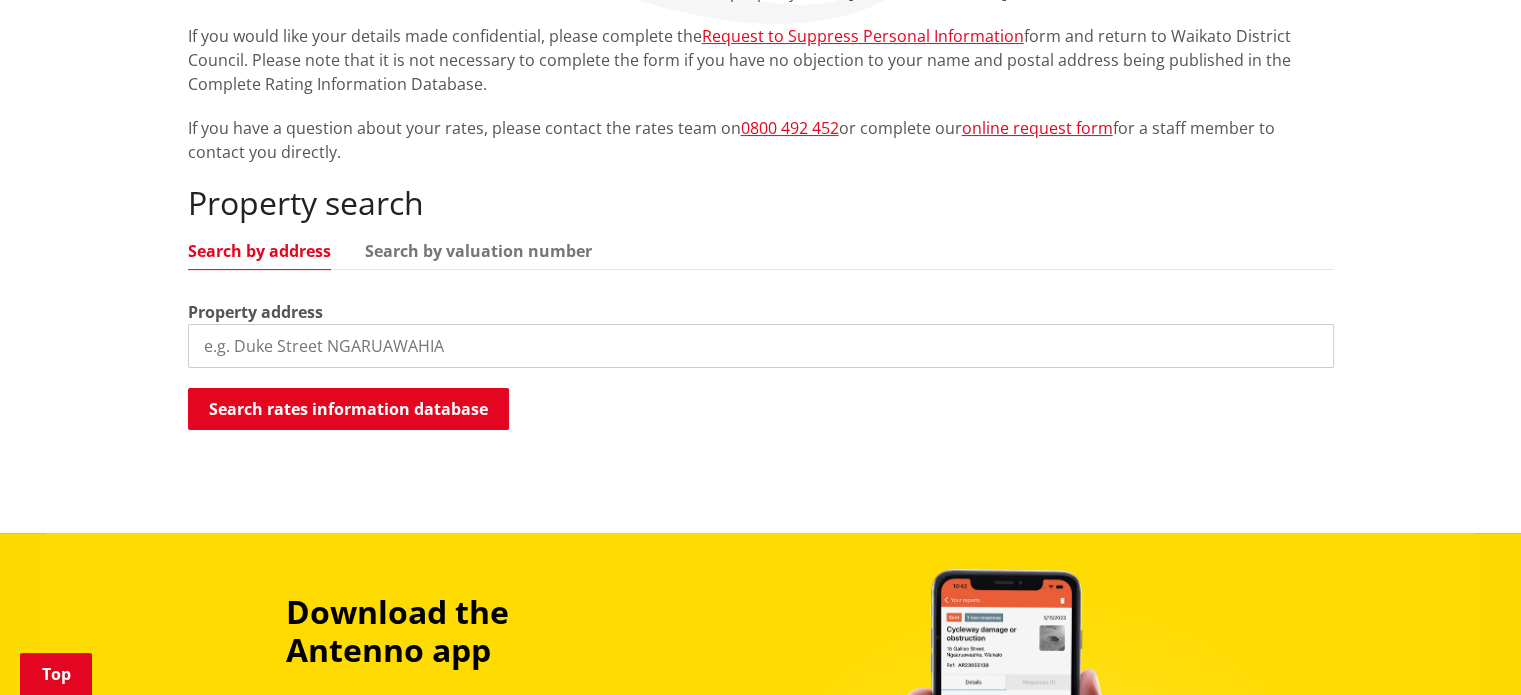 scroll, scrollTop: 426, scrollLeft: 0, axis: vertical 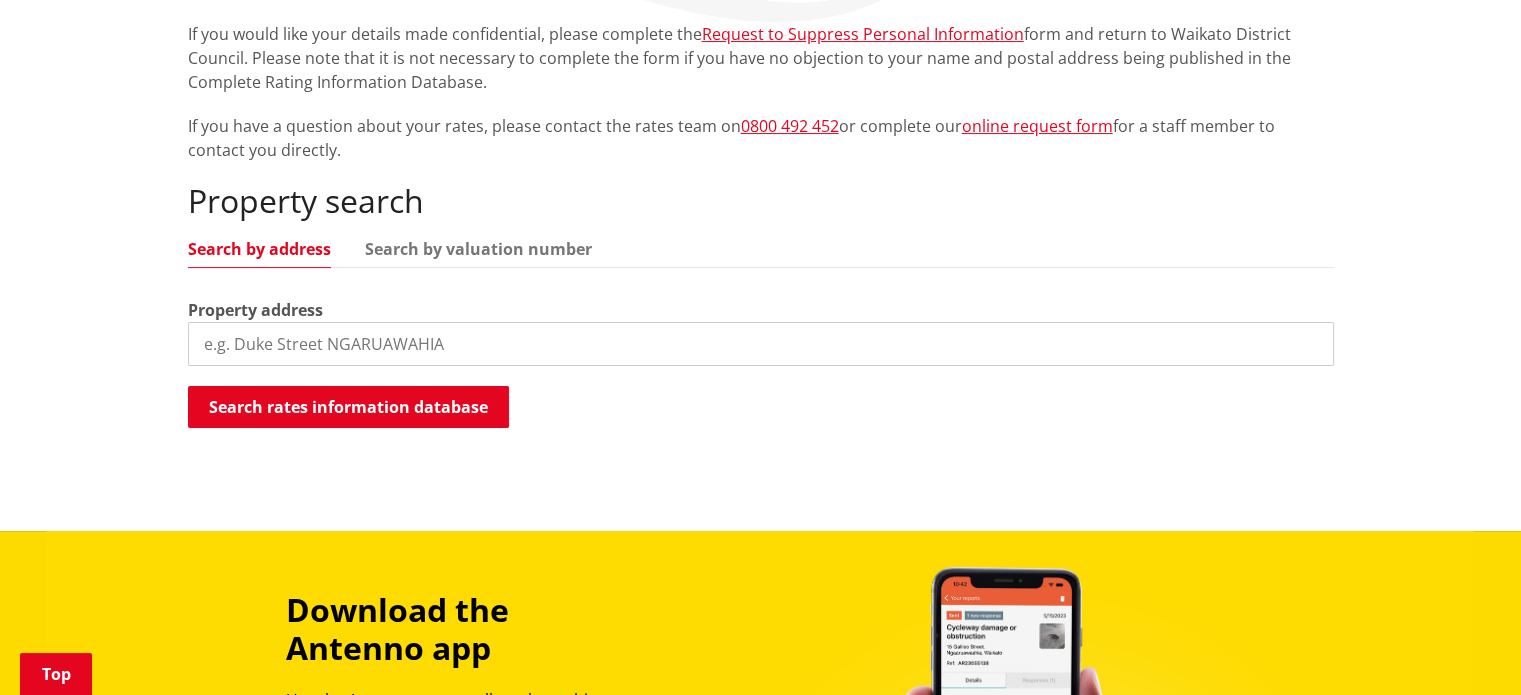 click at bounding box center (761, 344) 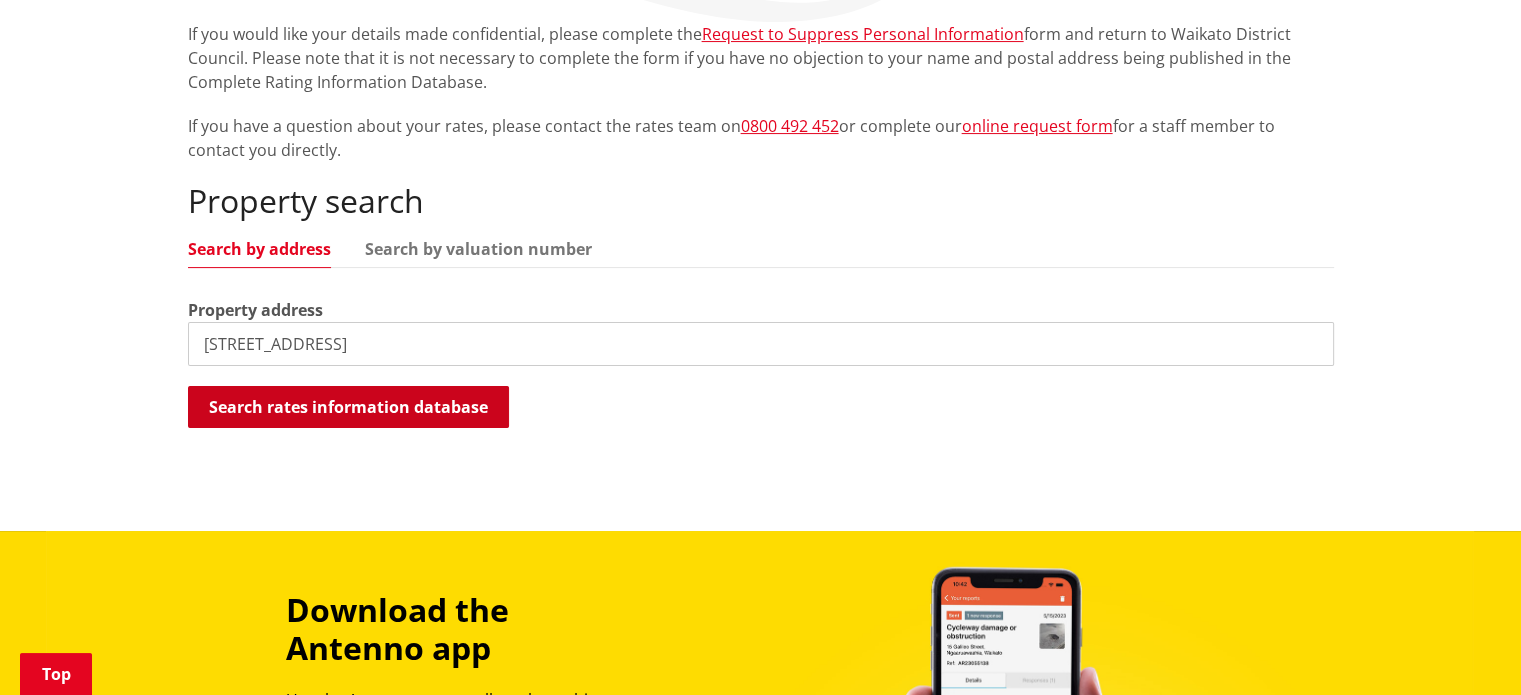 type on "880 kopuku road" 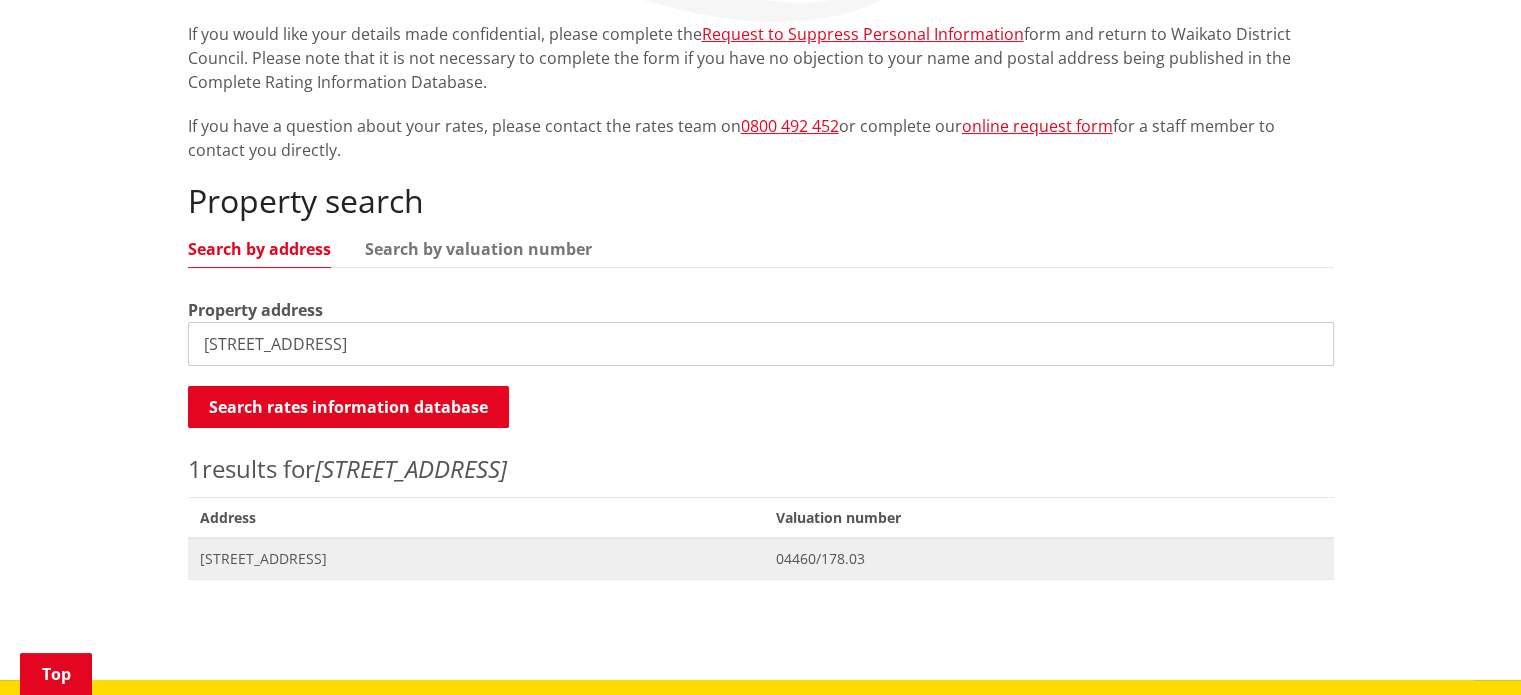 click on "[STREET_ADDRESS]" at bounding box center [476, 559] 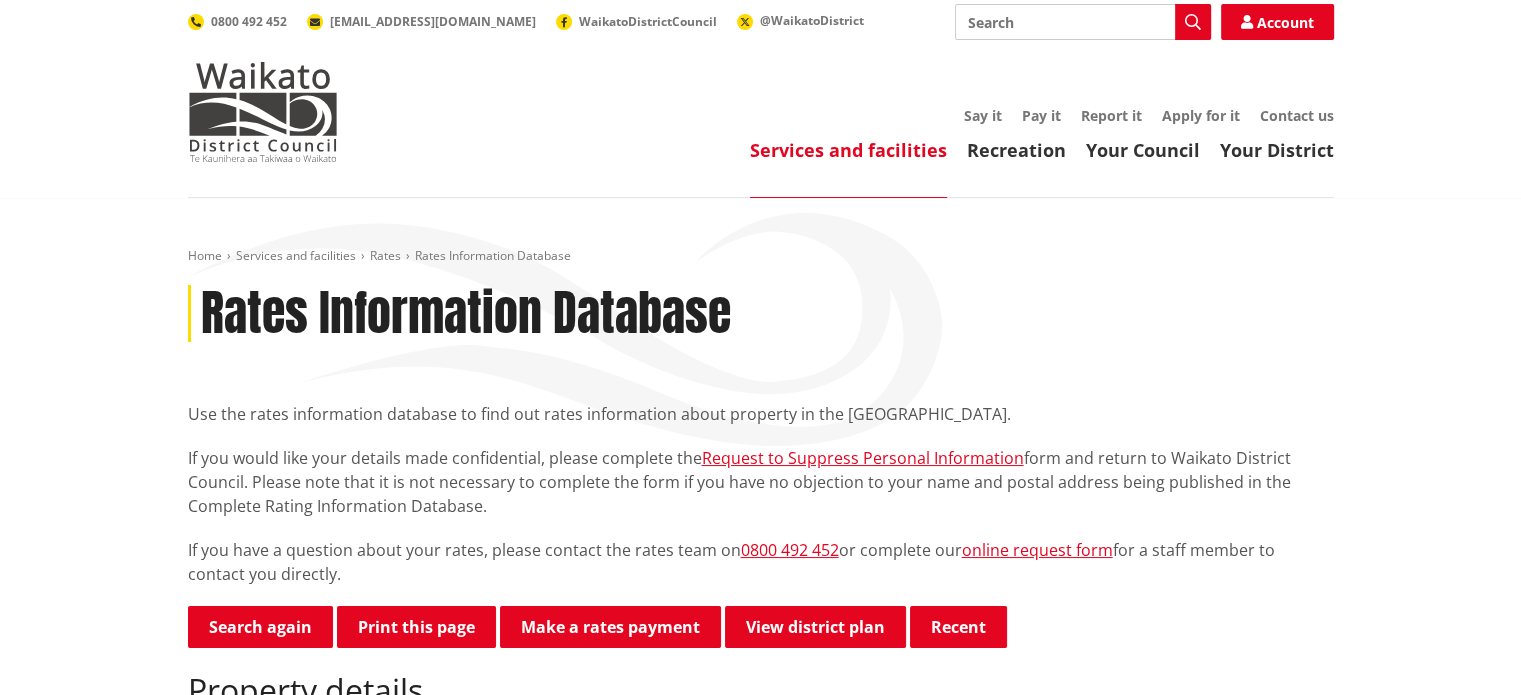 scroll, scrollTop: 0, scrollLeft: 0, axis: both 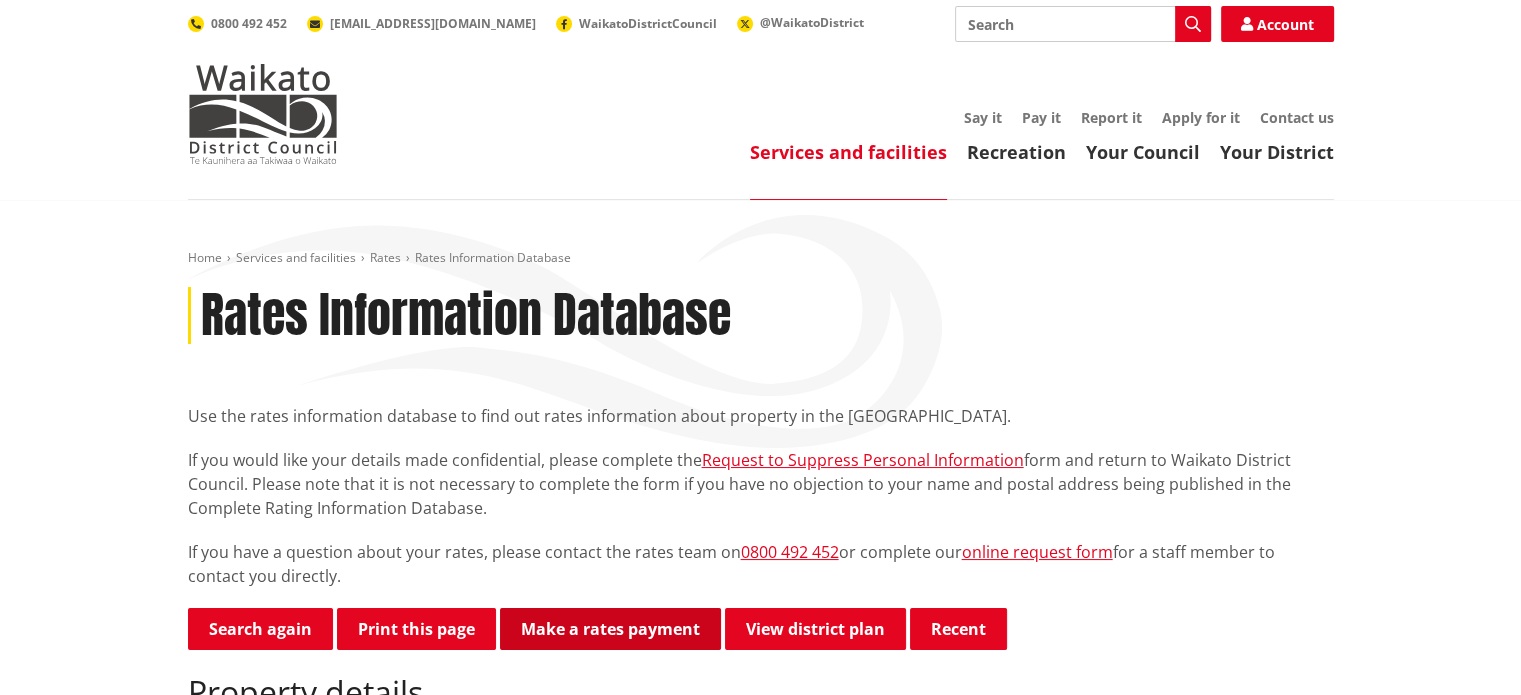 click on "Make a rates payment" at bounding box center [610, 629] 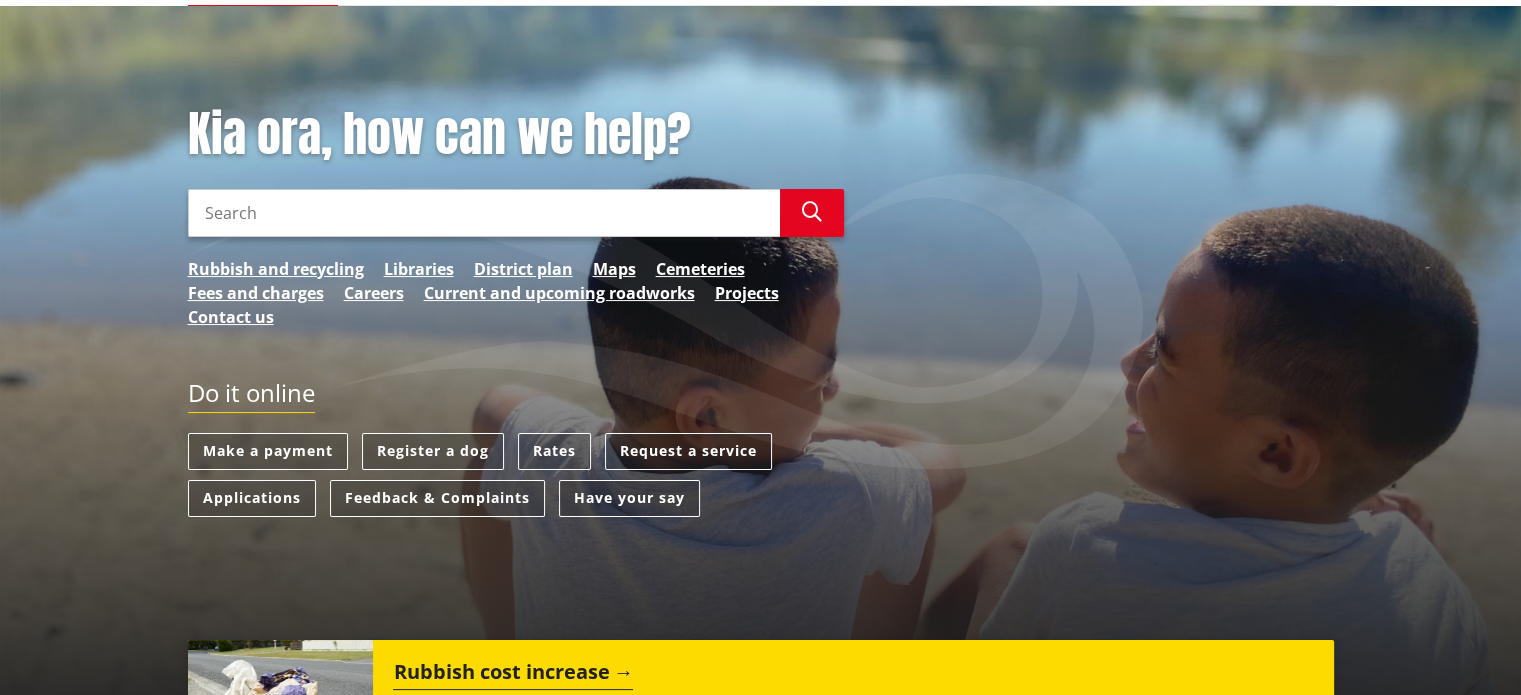 scroll, scrollTop: 202, scrollLeft: 0, axis: vertical 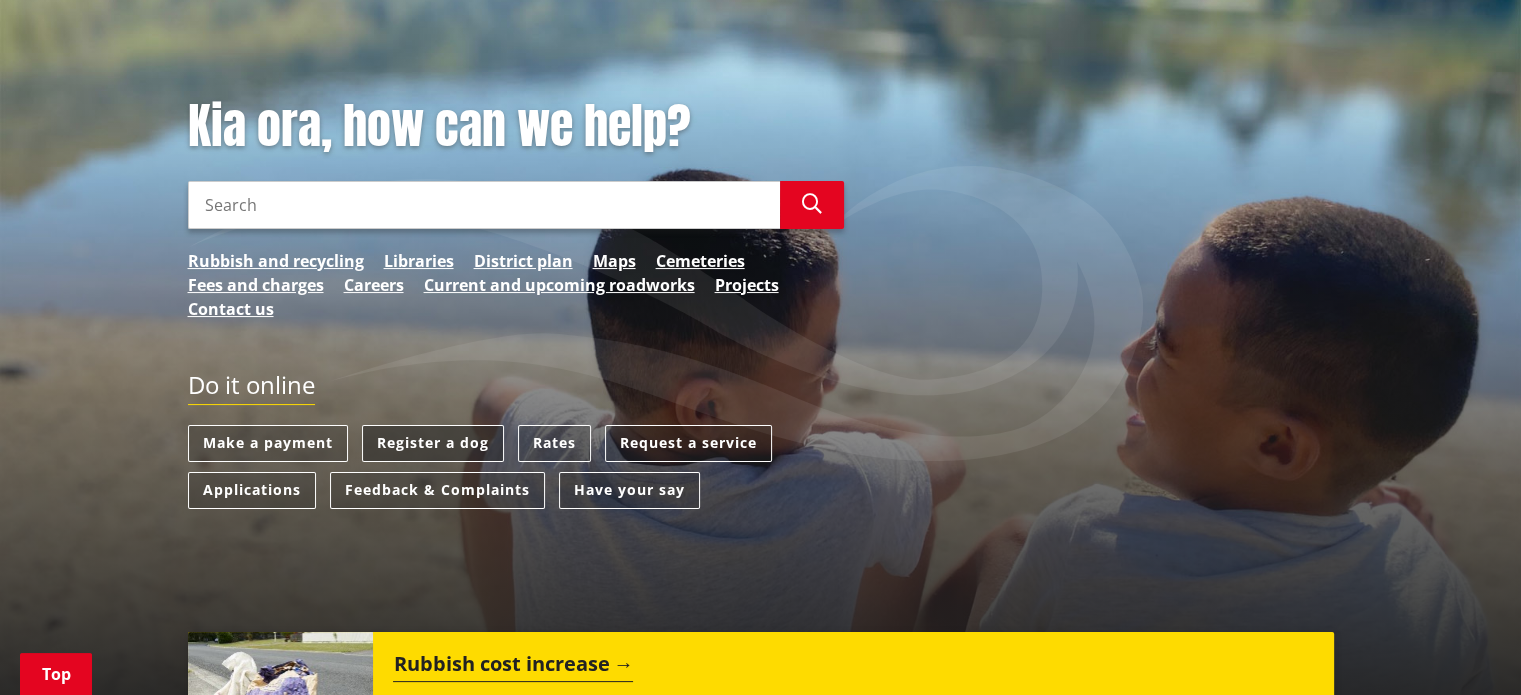 click on "Register a dog" at bounding box center (433, 443) 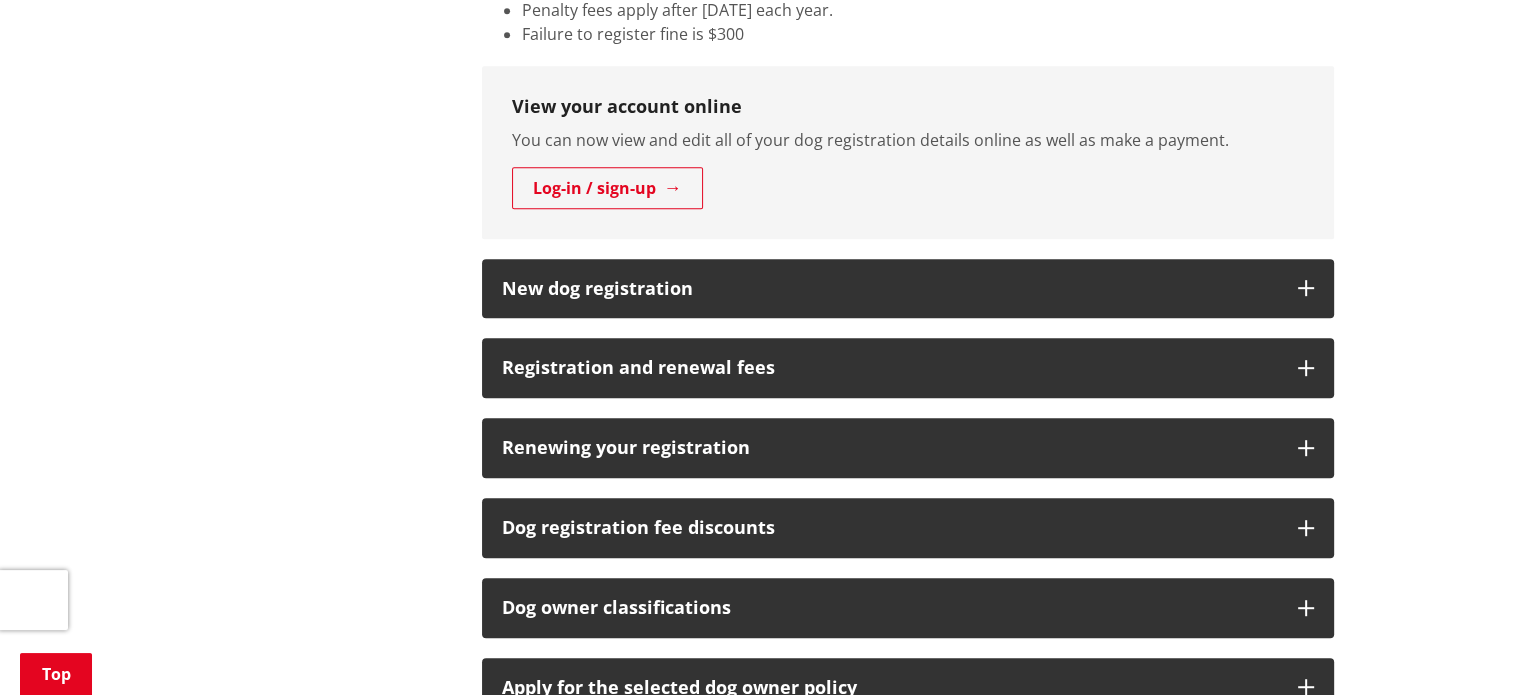 scroll, scrollTop: 980, scrollLeft: 0, axis: vertical 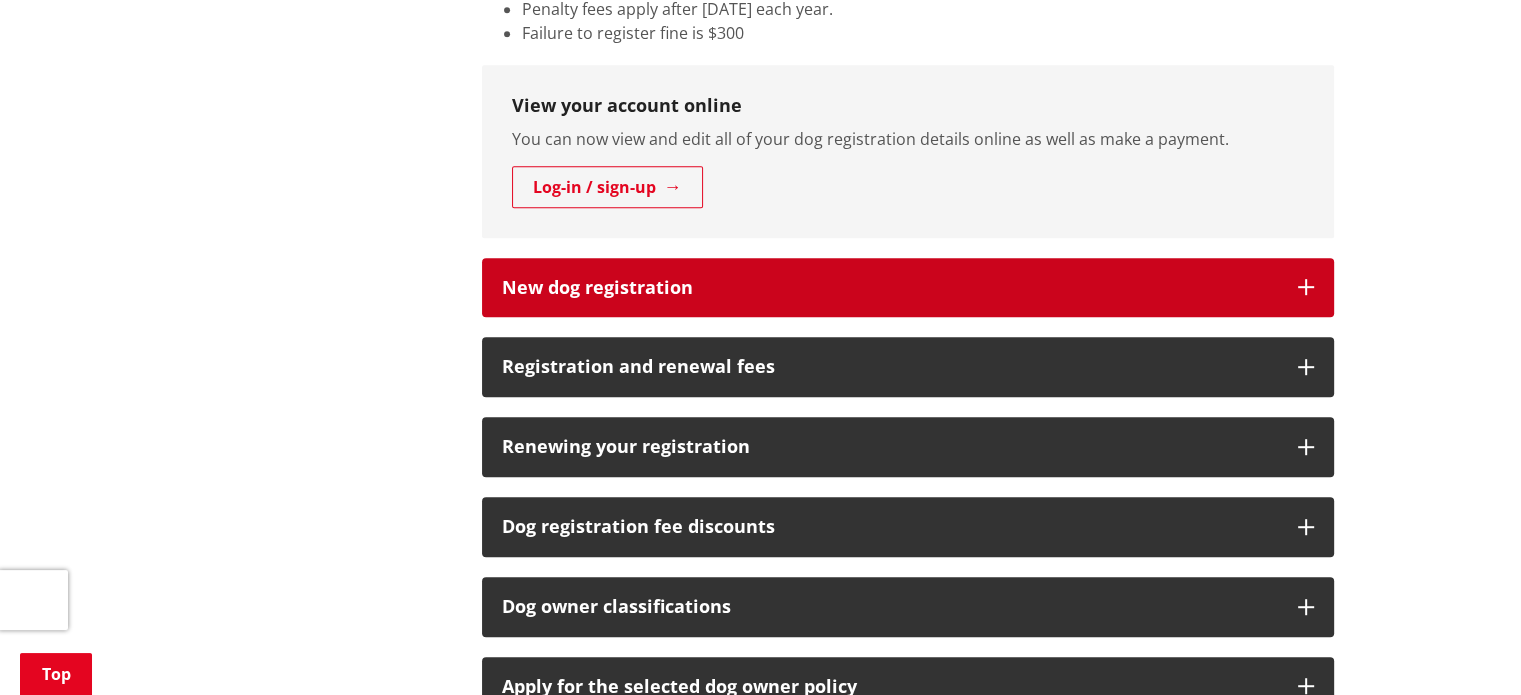 click at bounding box center (1306, 287) 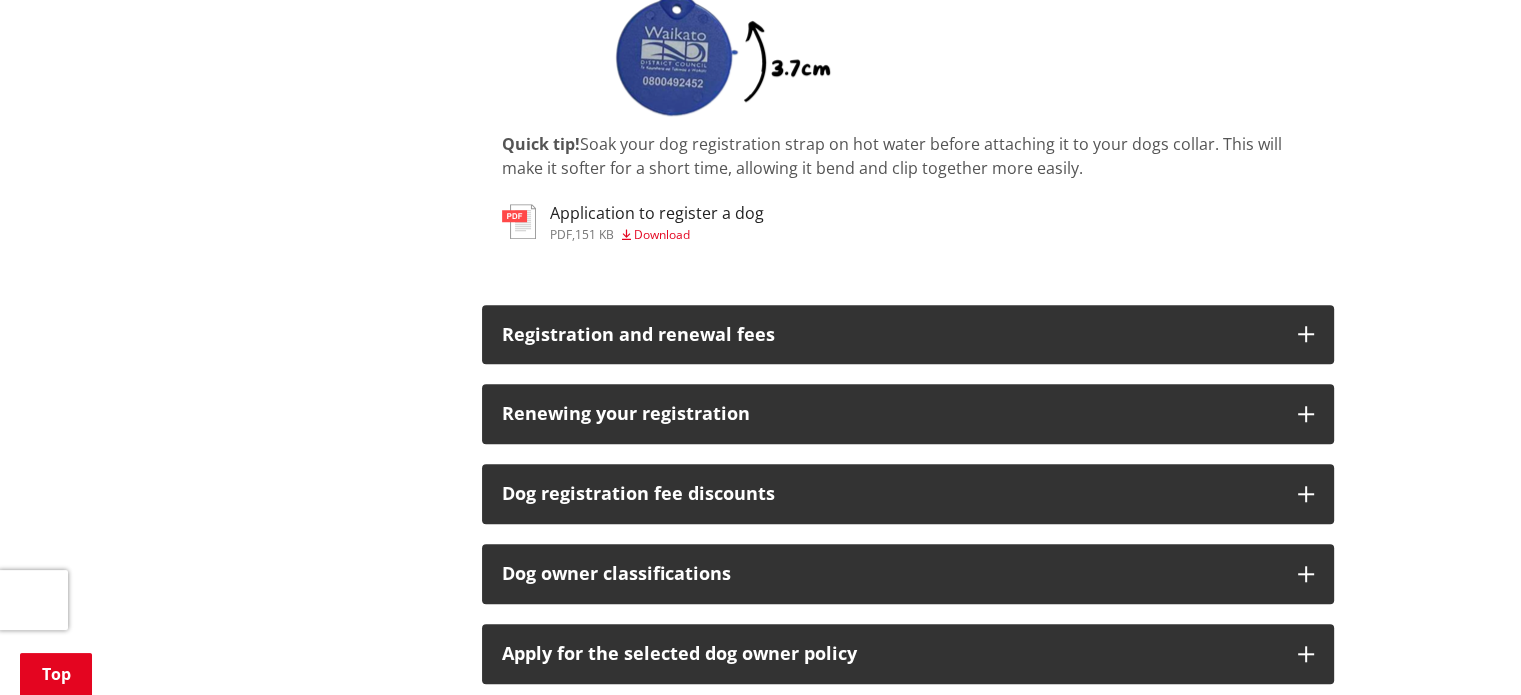 scroll, scrollTop: 1676, scrollLeft: 0, axis: vertical 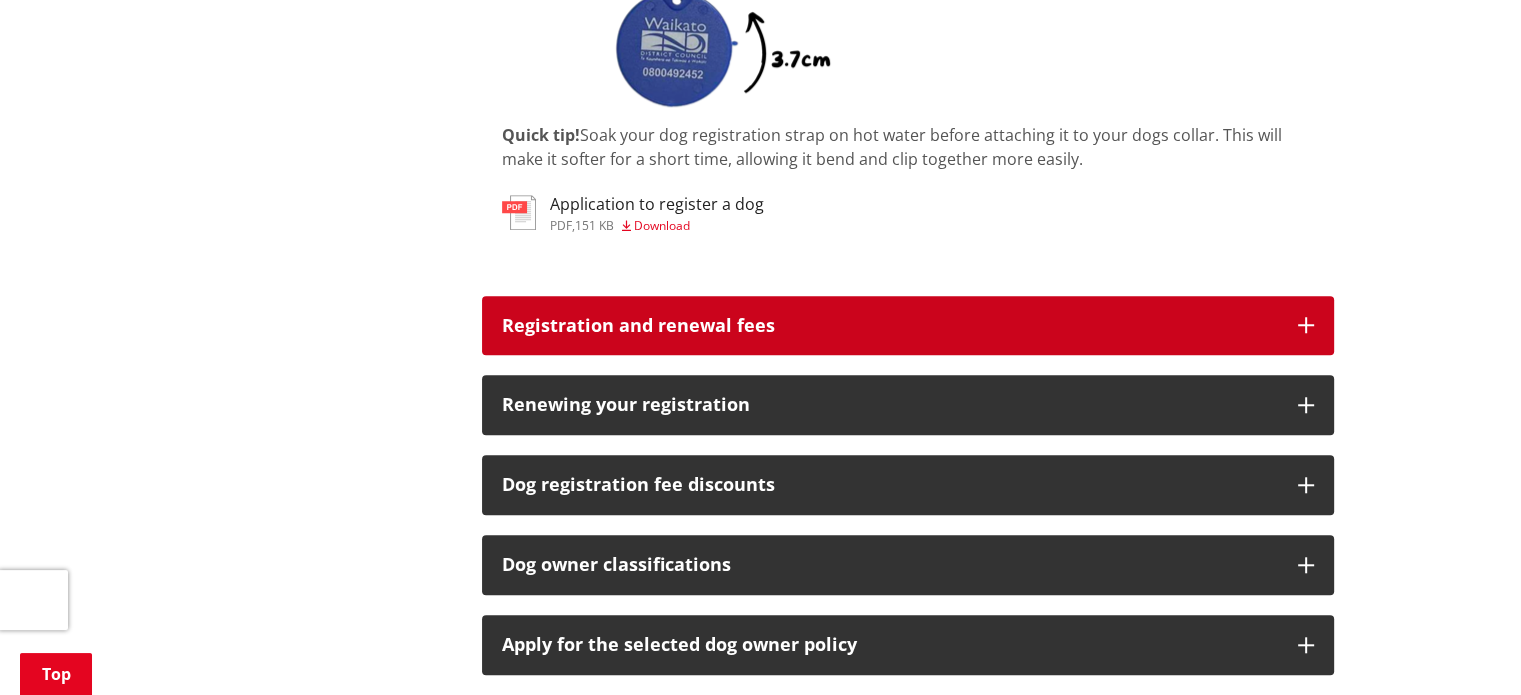 click on "Registration and renewal fees" at bounding box center (908, 326) 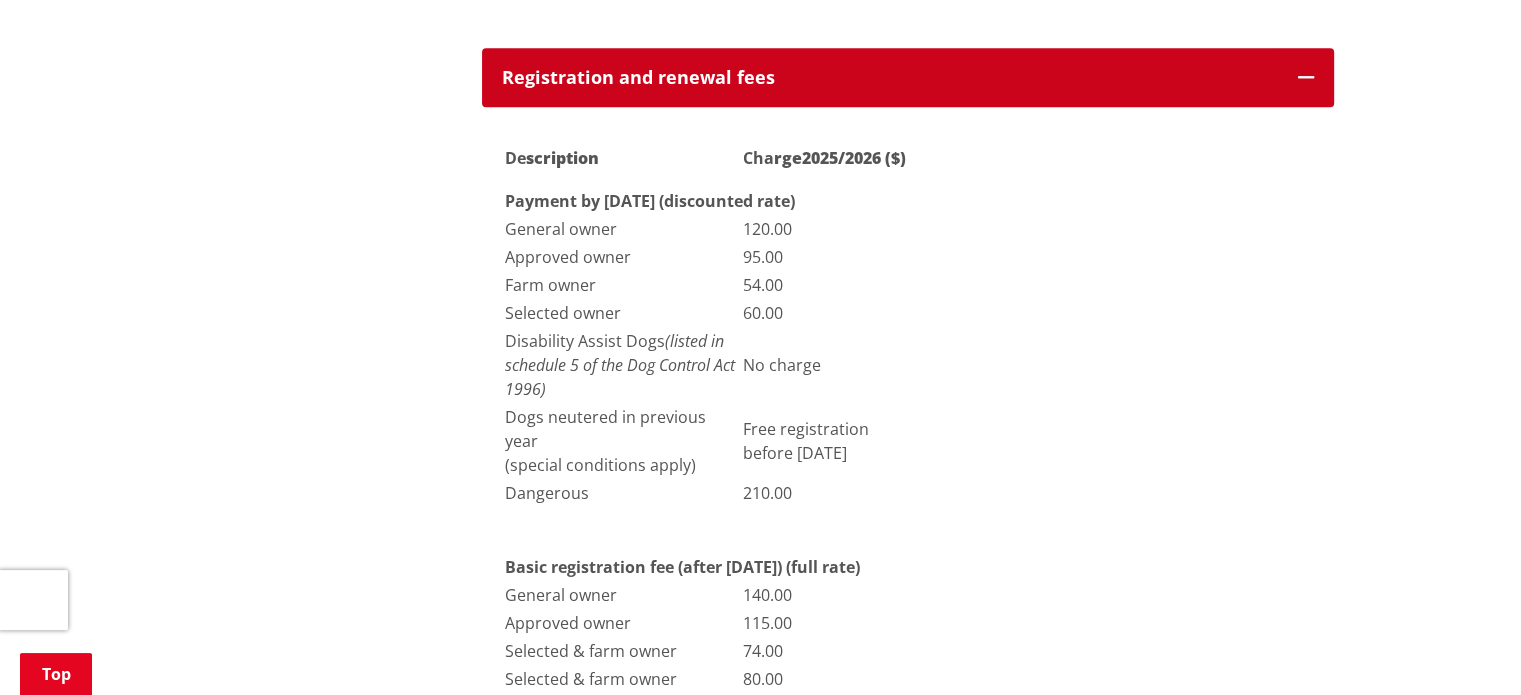 scroll, scrollTop: 1922, scrollLeft: 0, axis: vertical 